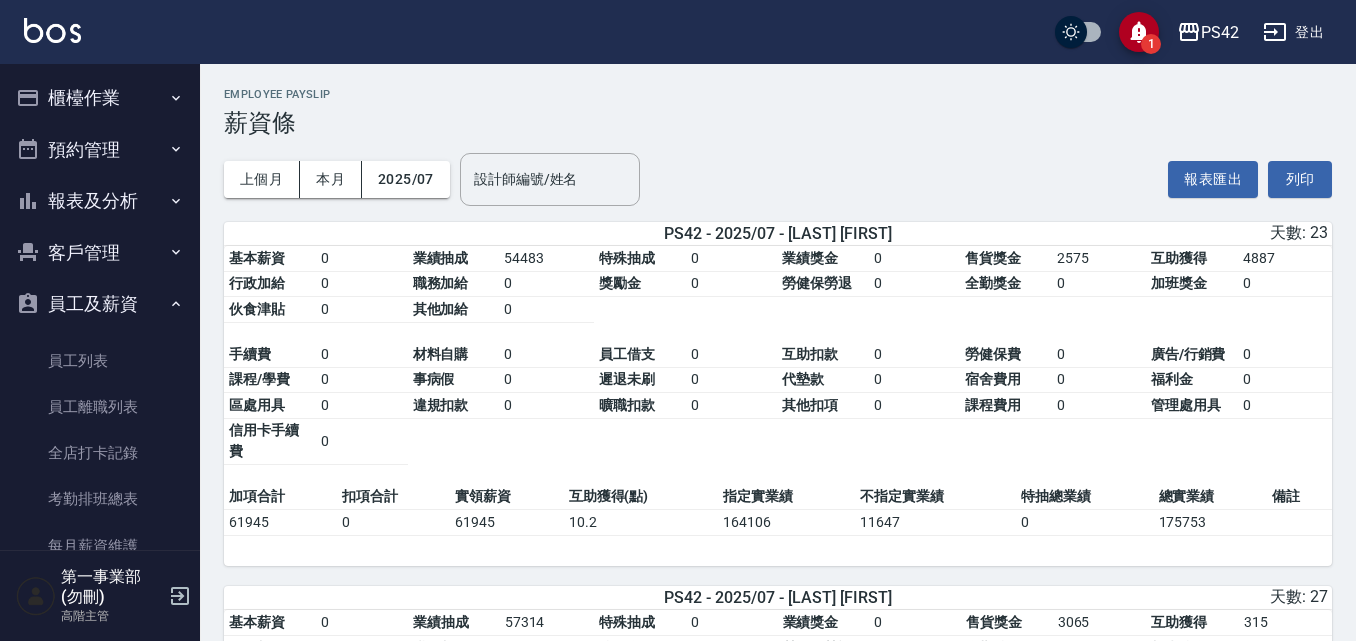 scroll, scrollTop: 700, scrollLeft: 0, axis: vertical 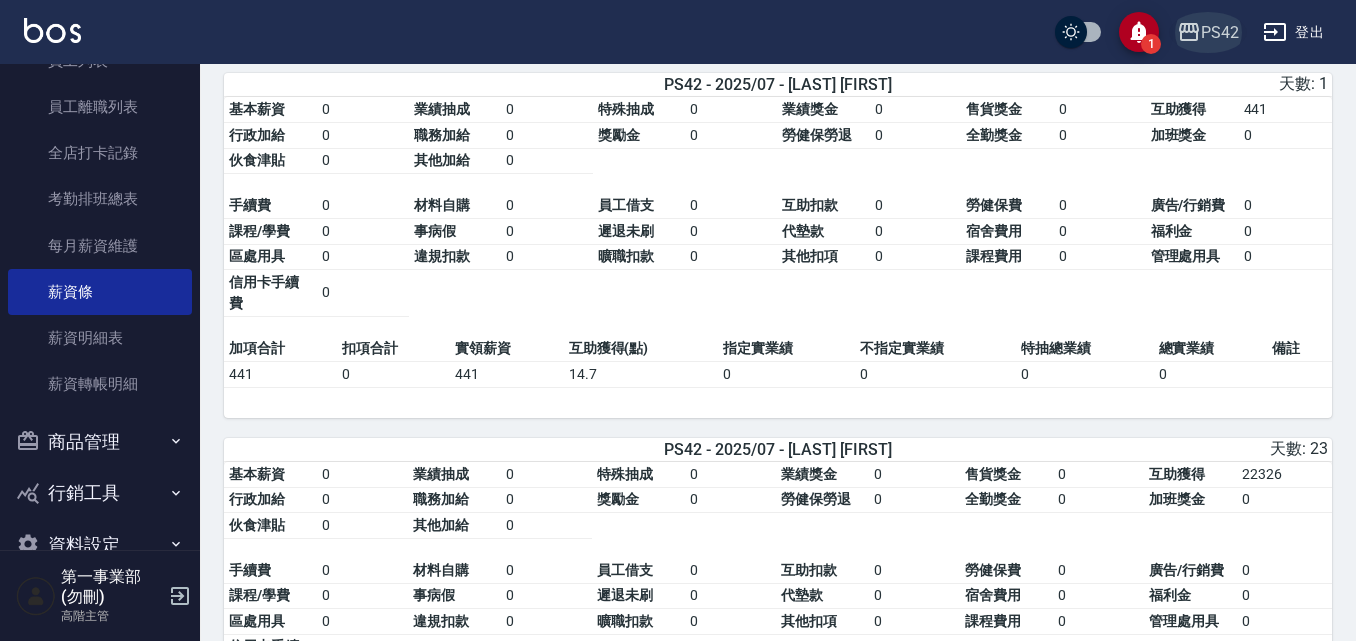 click on "PS42" at bounding box center [1220, 32] 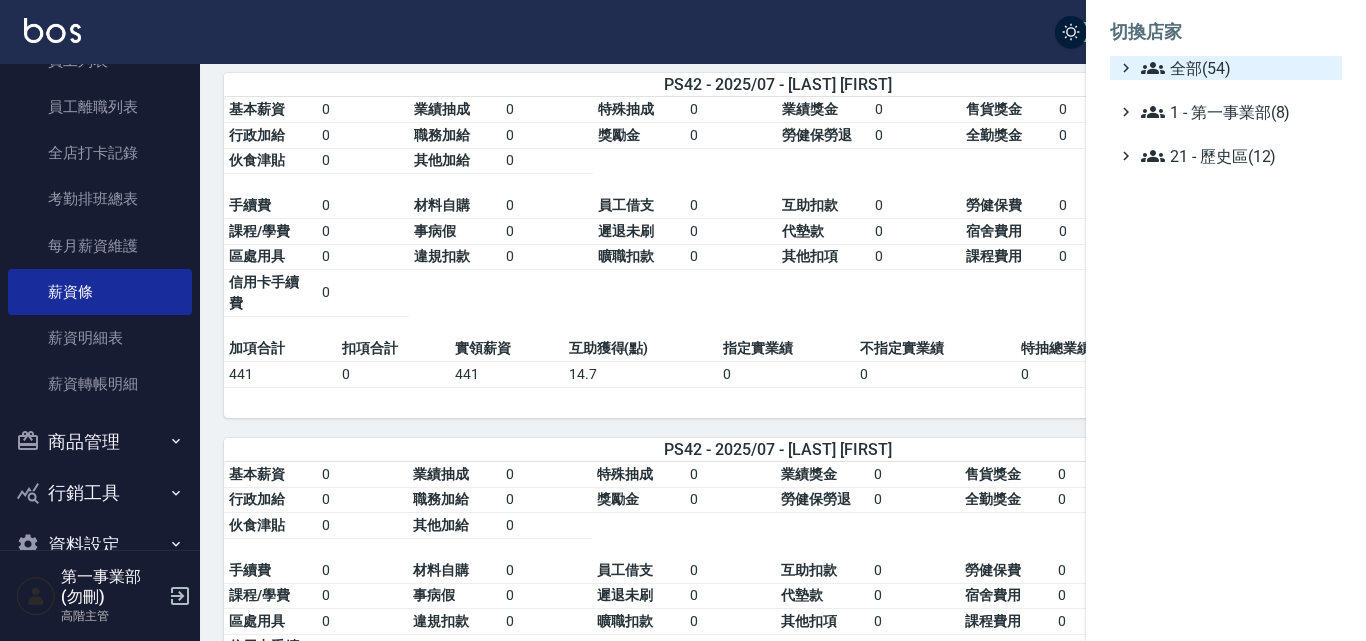 click on "全部(54)" at bounding box center [1237, 68] 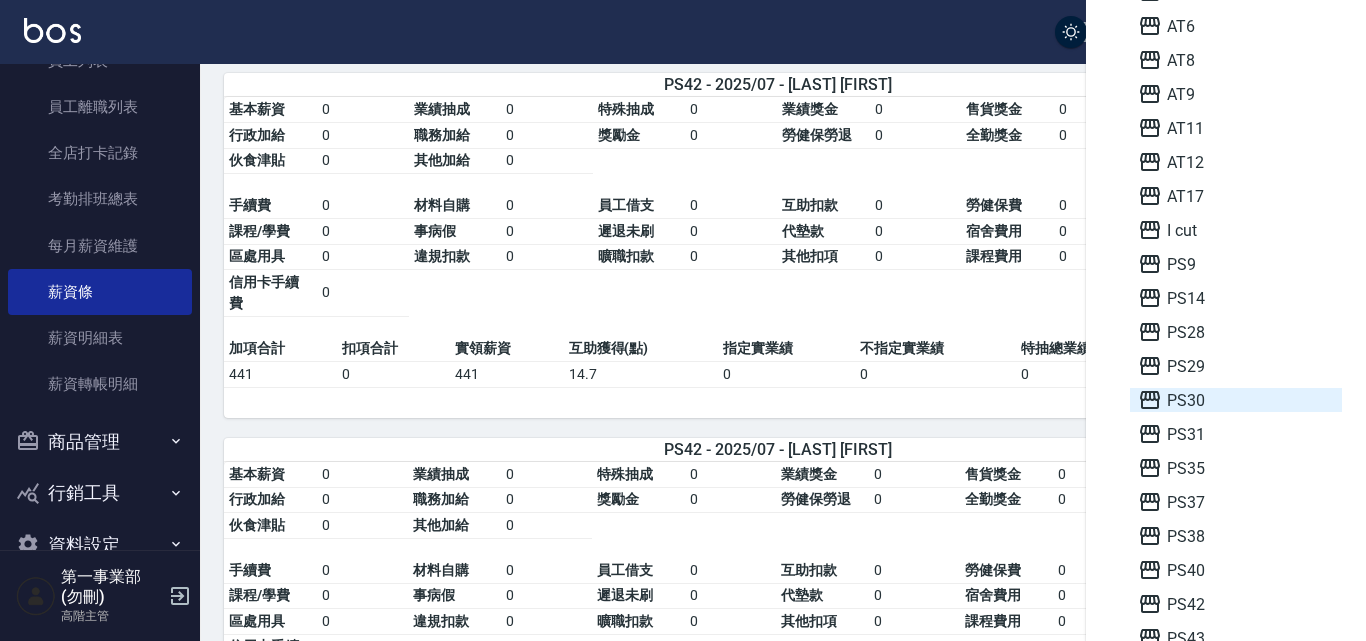 scroll, scrollTop: 200, scrollLeft: 0, axis: vertical 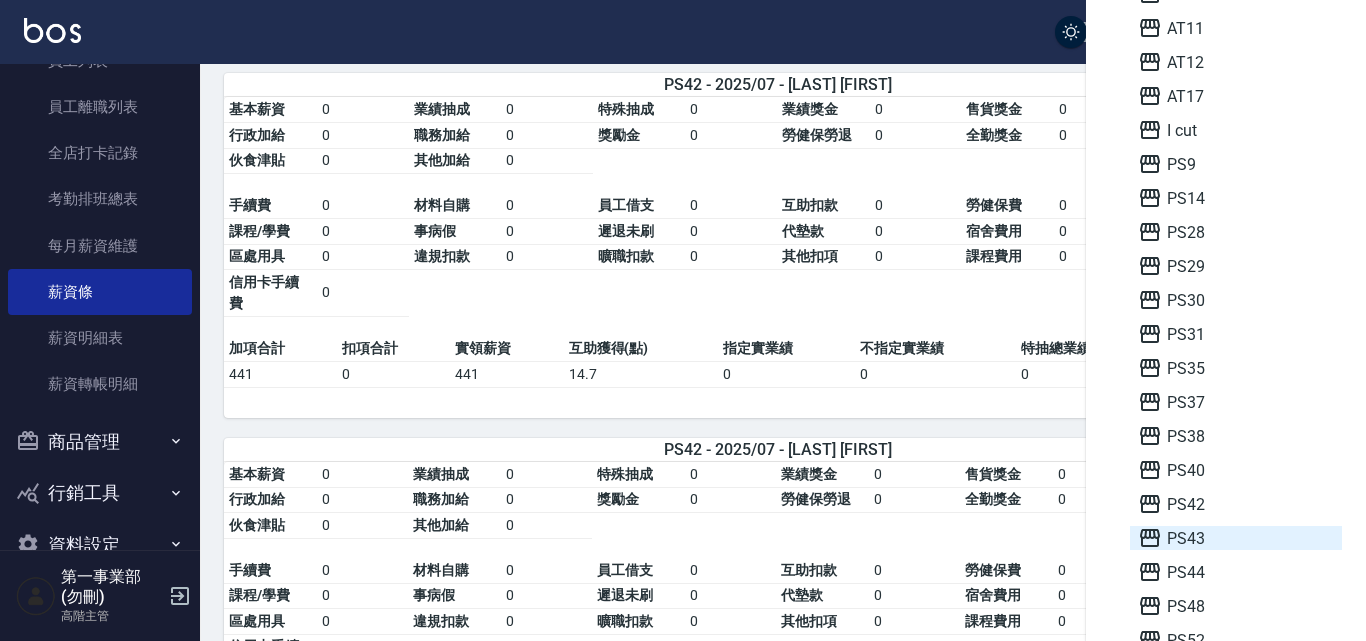 click on "PS43" at bounding box center [1236, 538] 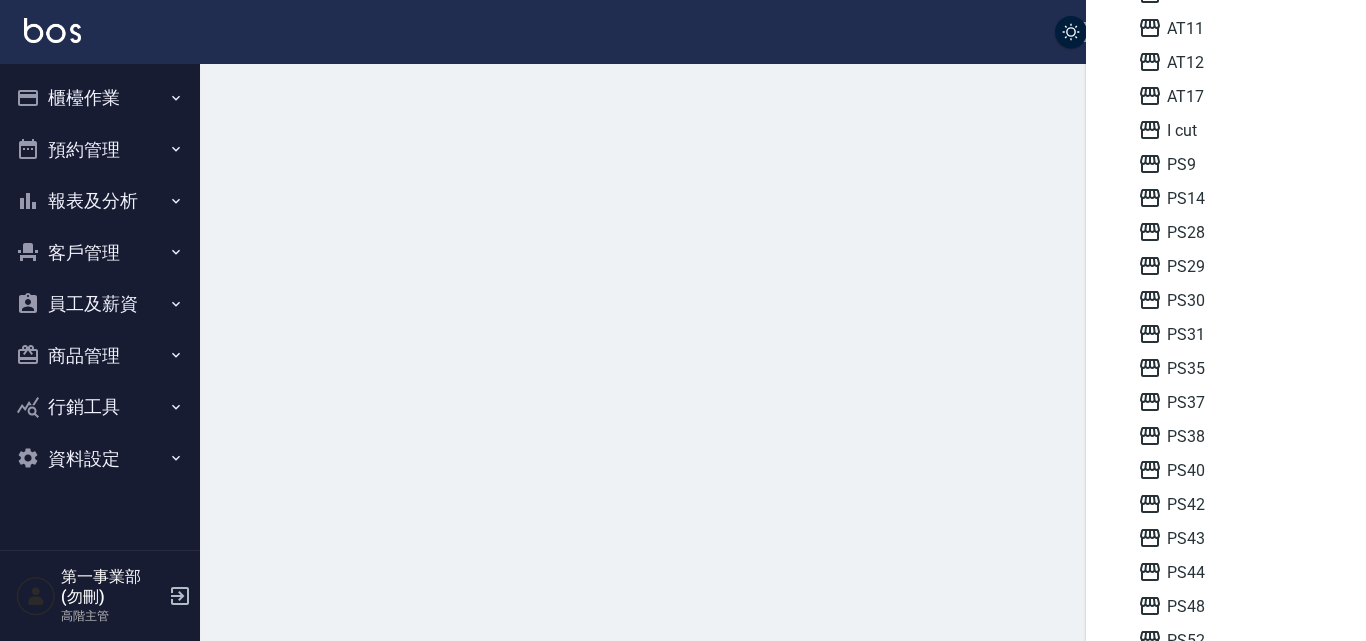 scroll, scrollTop: 0, scrollLeft: 0, axis: both 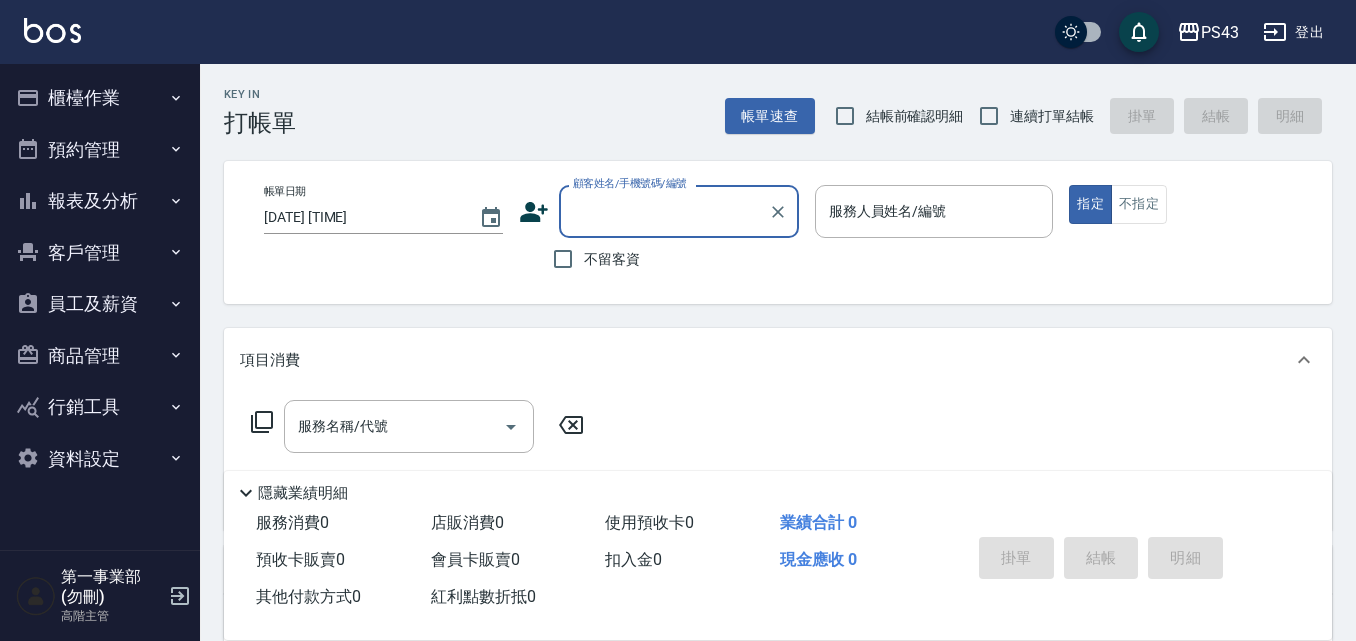 click on "員工及薪資" at bounding box center (100, 304) 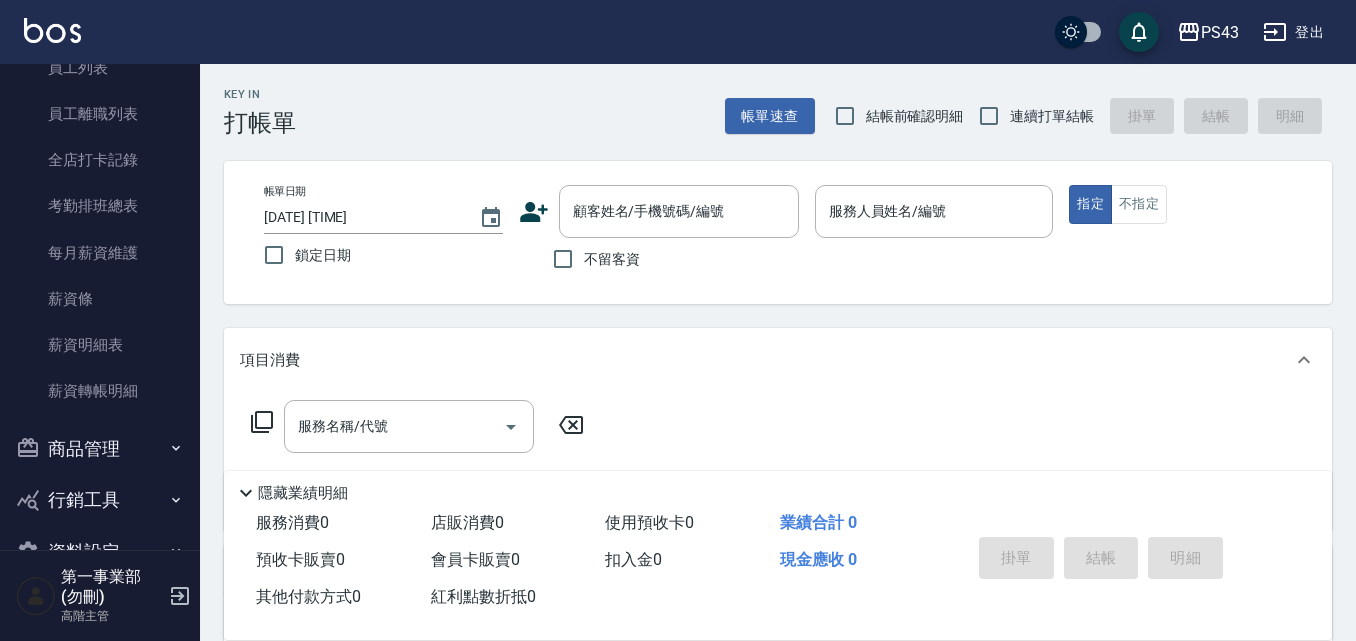 scroll, scrollTop: 300, scrollLeft: 0, axis: vertical 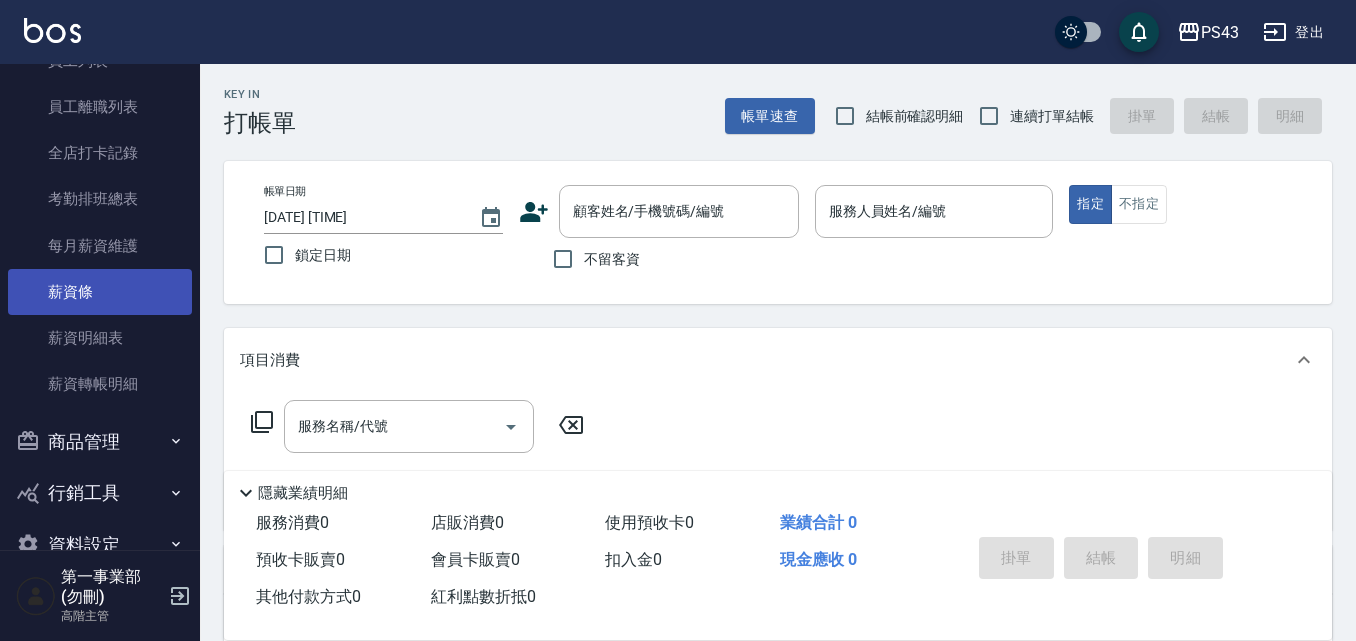 click on "薪資條" at bounding box center [100, 292] 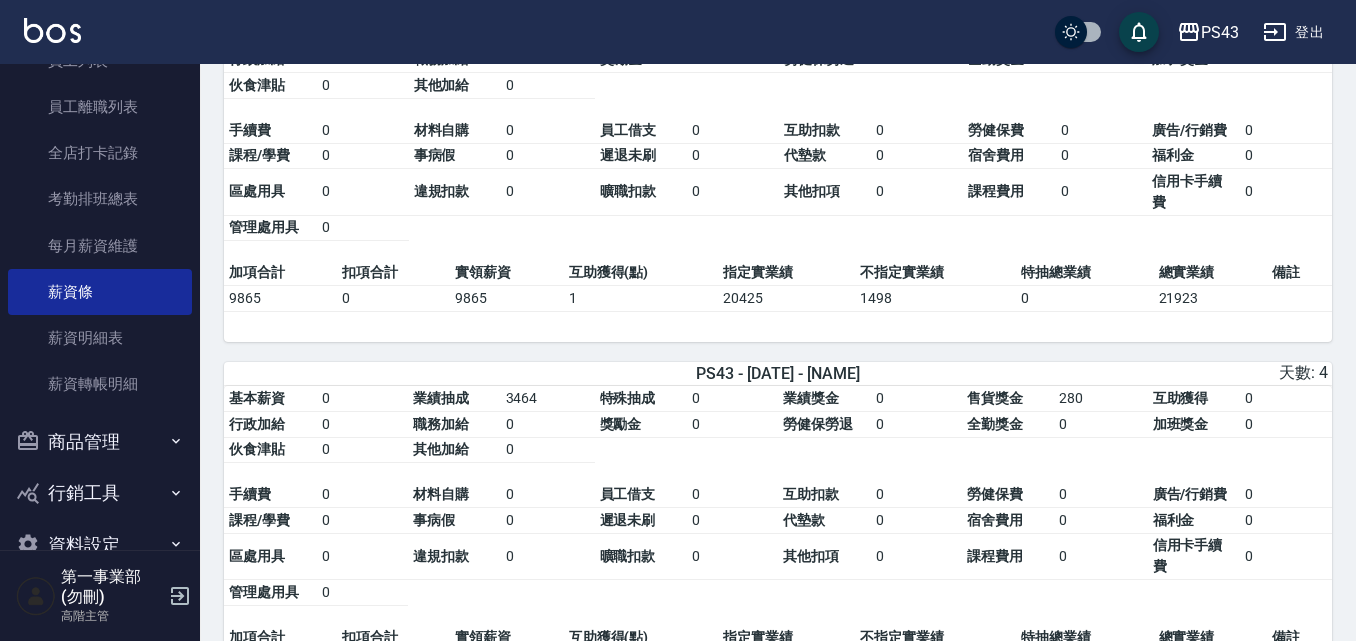 scroll, scrollTop: 0, scrollLeft: 0, axis: both 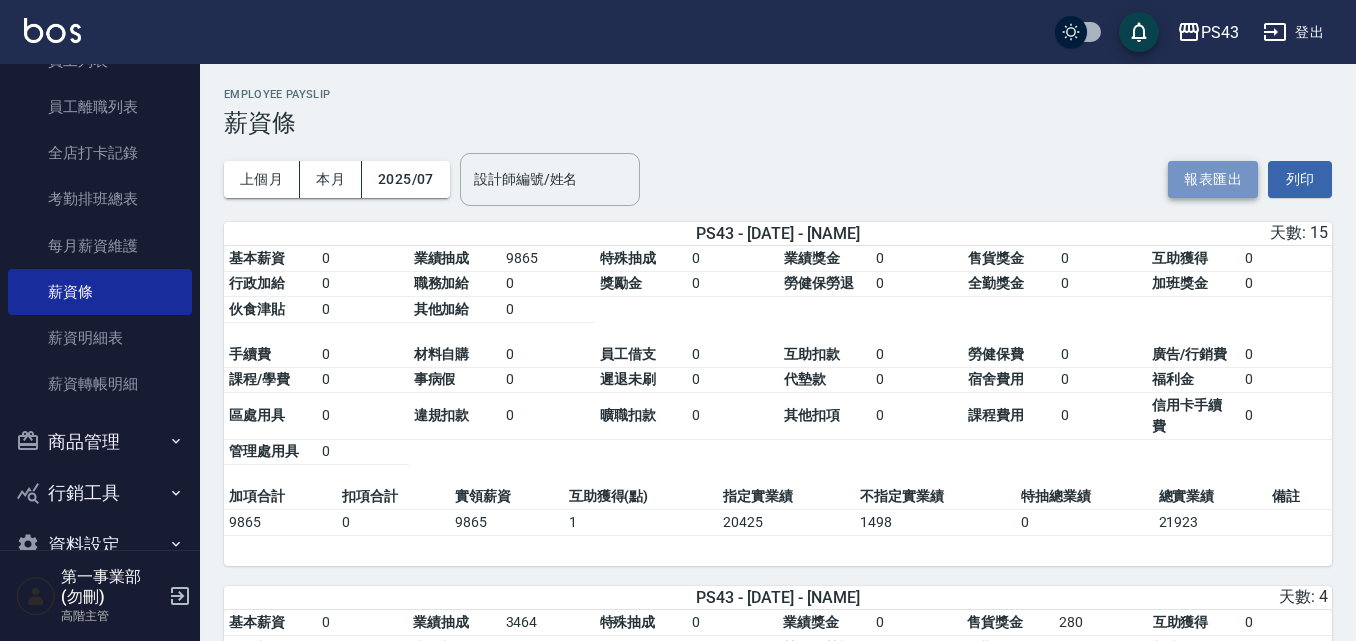 click on "報表匯出" at bounding box center (1213, 179) 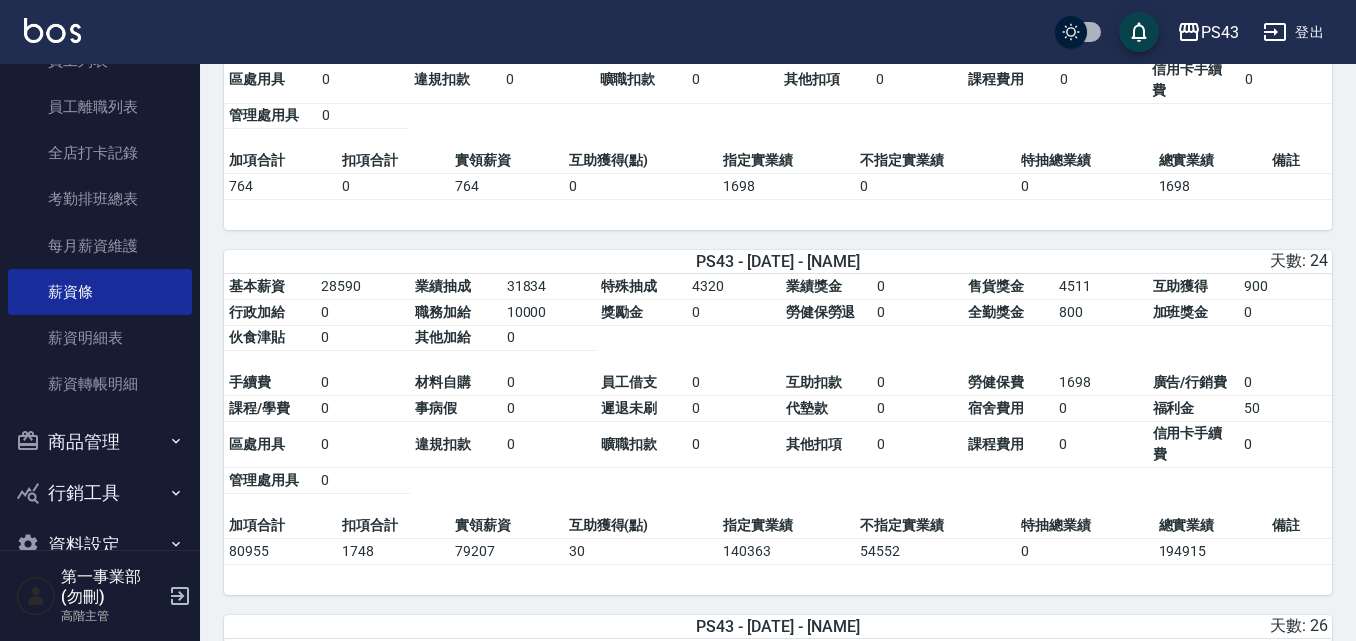 scroll, scrollTop: 1100, scrollLeft: 0, axis: vertical 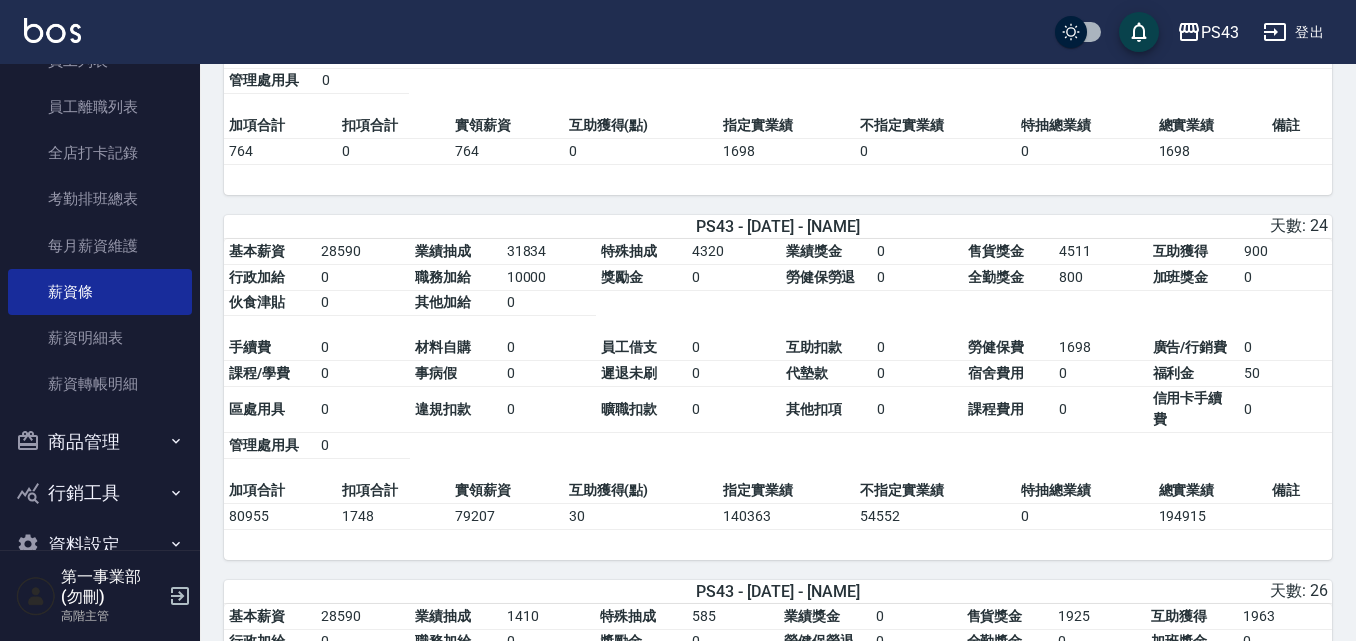 click on "員工借支" at bounding box center (629, 347) 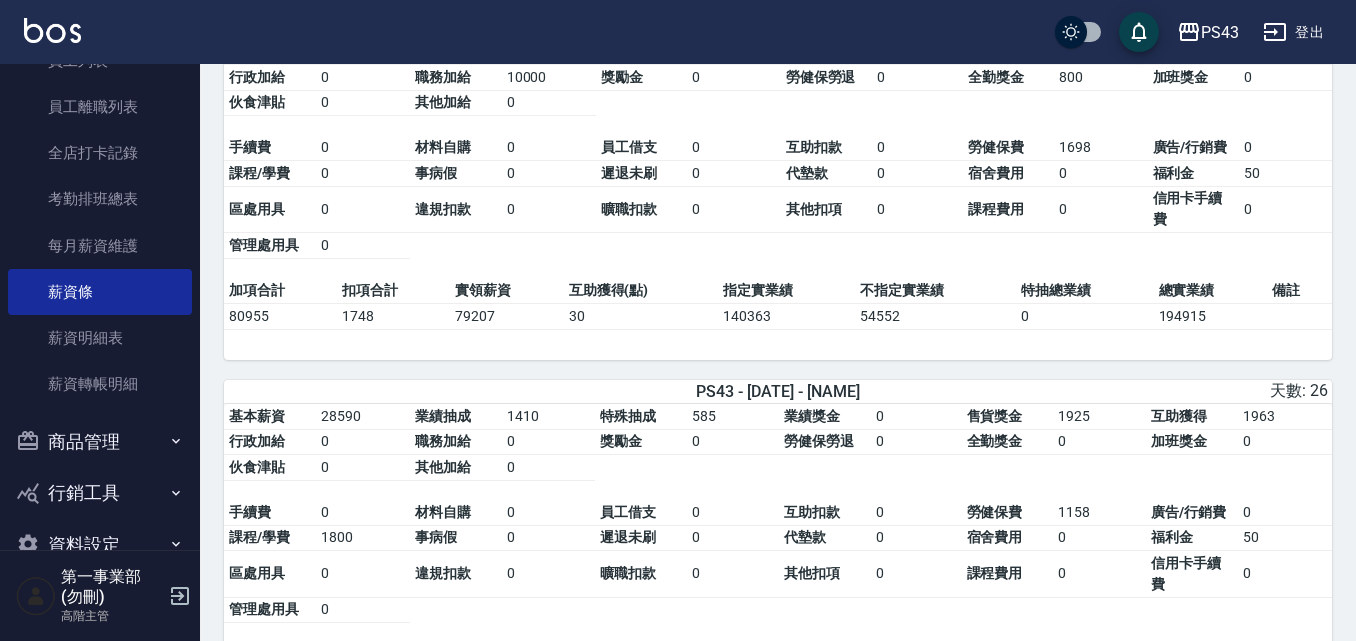 scroll, scrollTop: 1400, scrollLeft: 0, axis: vertical 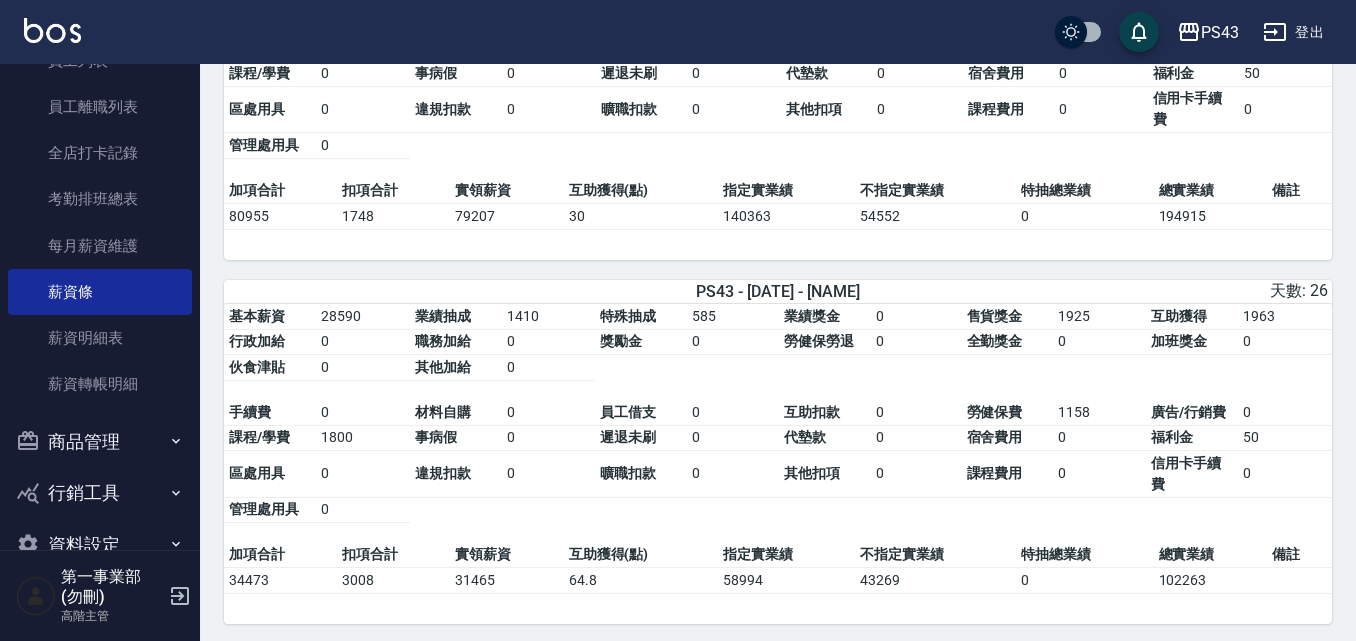 click on "基本薪資 28590 業績抽成 1410 特殊抽成 585 業績獎金 0 售貨獎金 1925 互助獲得 1963 行政加給 0 職務加給 0 獎勵金 0 勞健保勞退 0 全勤獎金 0 加班獎金 0 伙食津貼 0 其他加給 0 手續費 0 材料自購 0 員工借支 0 互助扣款 0 勞健保費 1158 廣告/行銷費 0 課程/學費 1800 事病假 0 遲退未刷 0 代墊款 0 宿舍費用 0 福利金 50 區處用具 0 違規扣款 0 曠職扣款 0 其他扣項 0 課程費用 0 信用卡手續費 0 管理處用具 0" at bounding box center (778, 423) 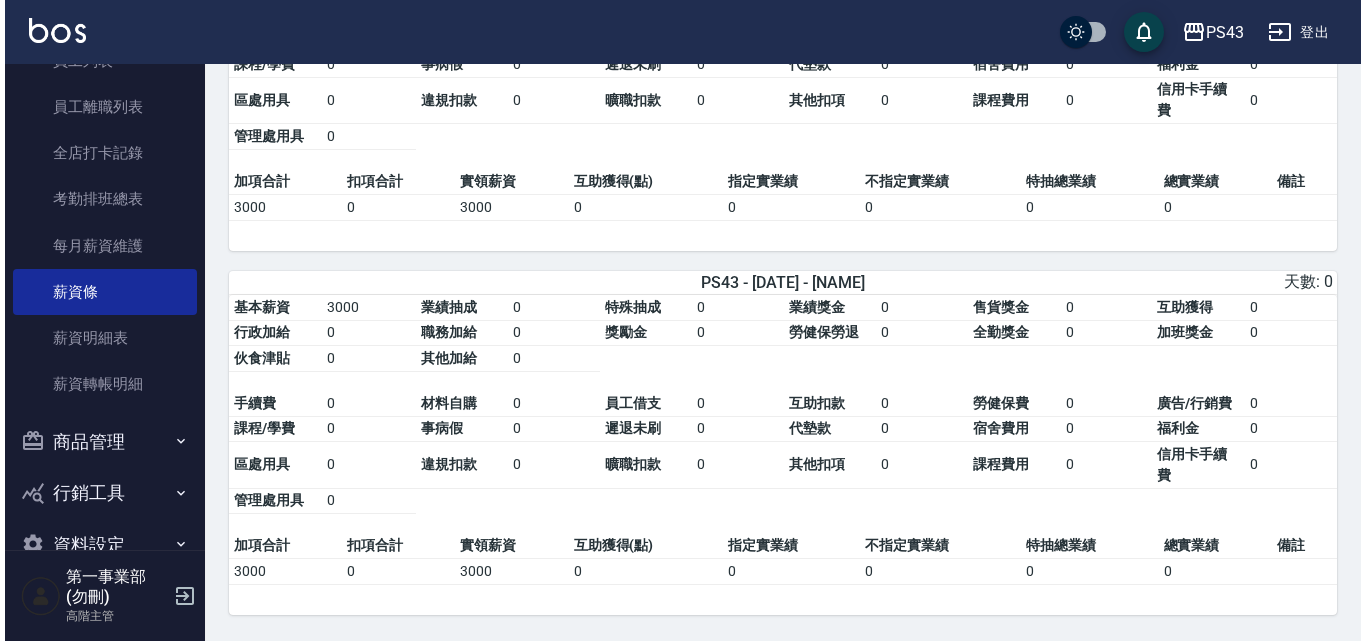 scroll, scrollTop: 3647, scrollLeft: 0, axis: vertical 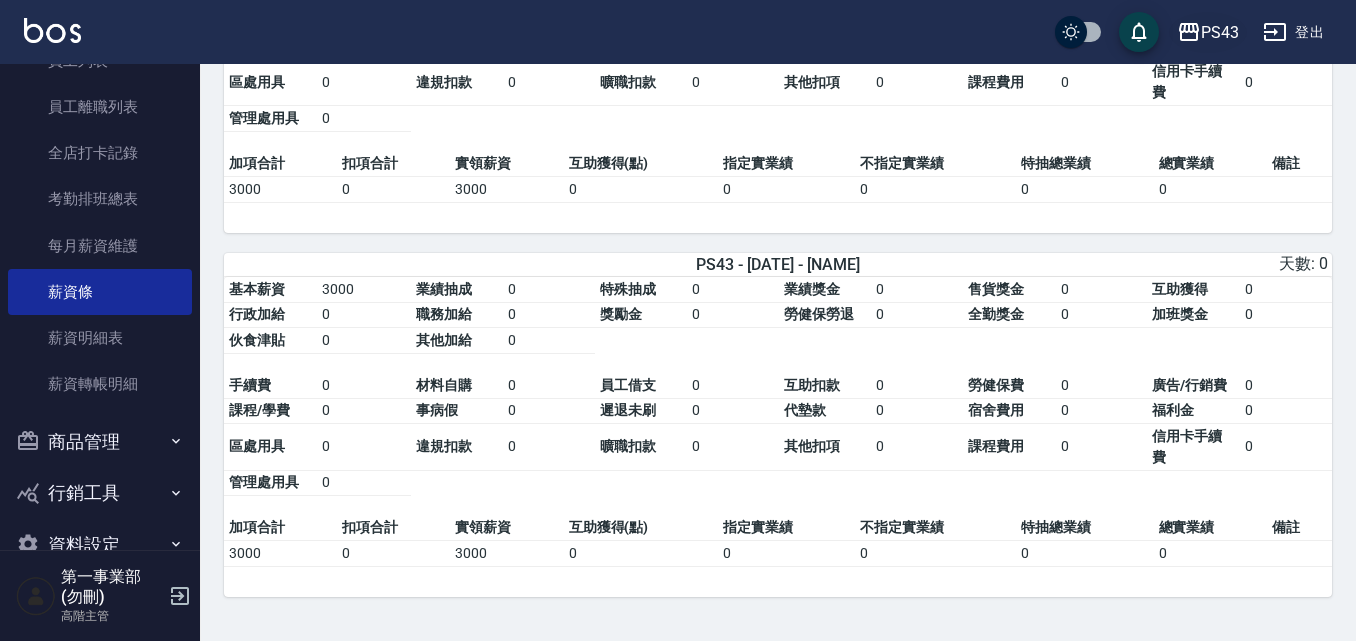 click on "PS43" at bounding box center (1220, 32) 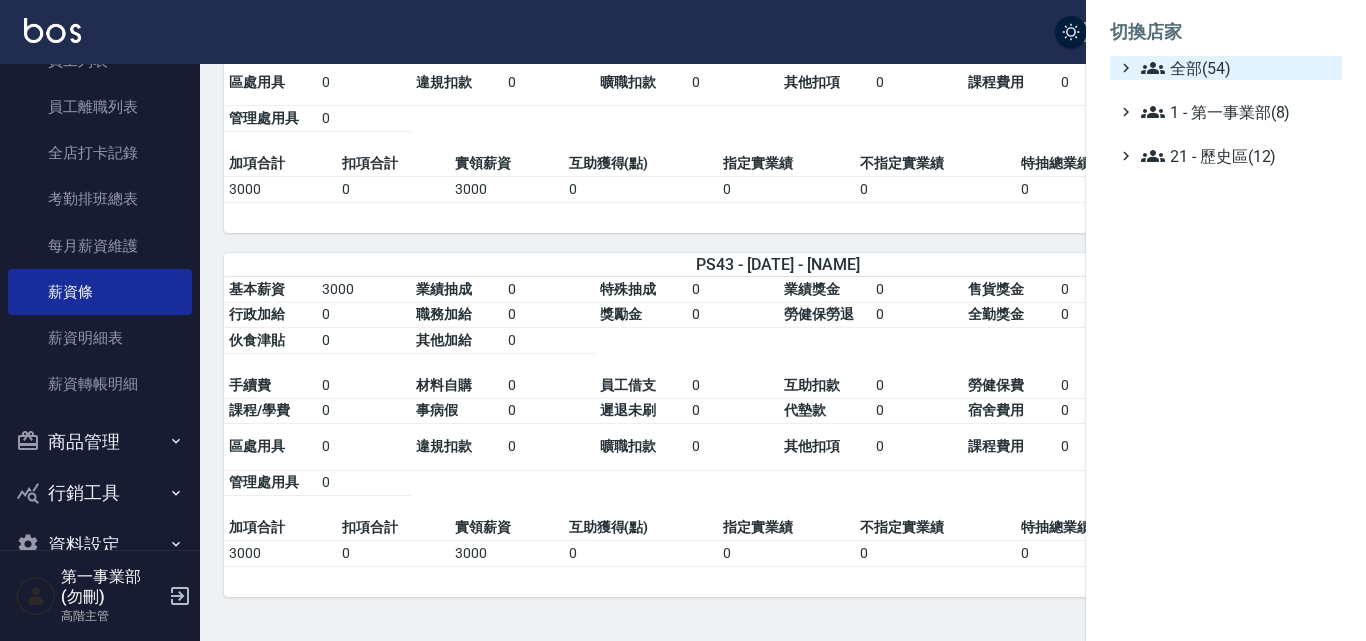 click on "全部(54)" at bounding box center (1237, 68) 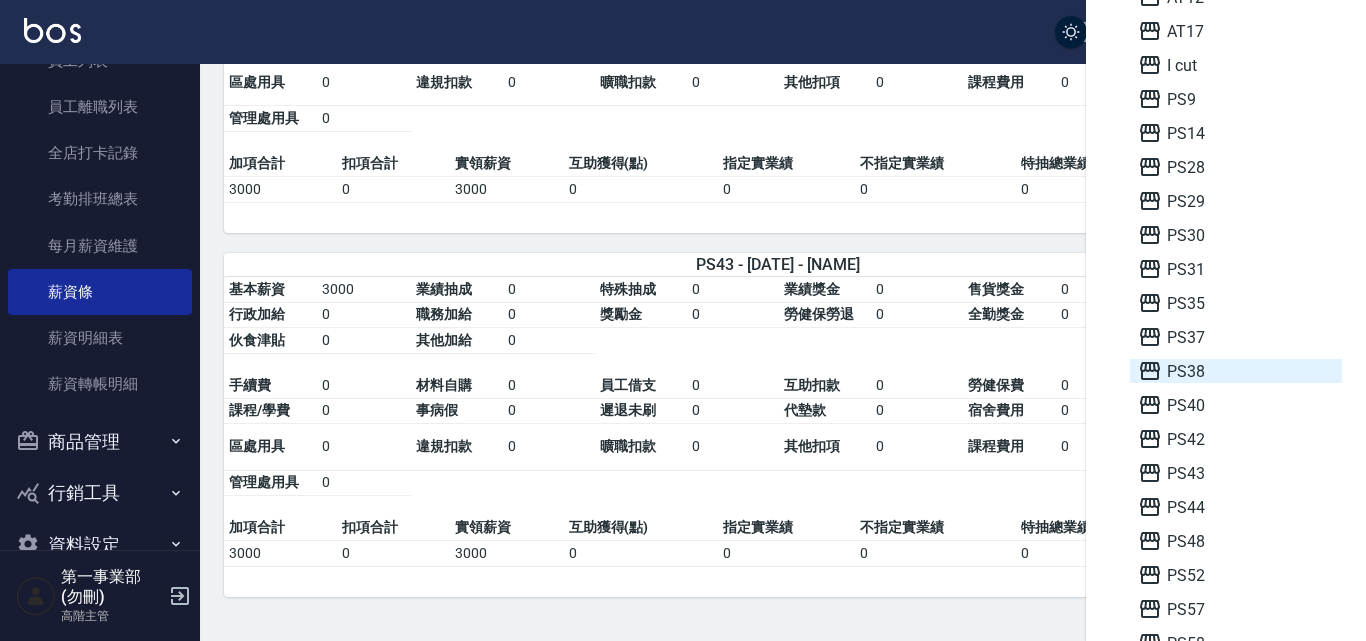 scroll, scrollTop: 300, scrollLeft: 0, axis: vertical 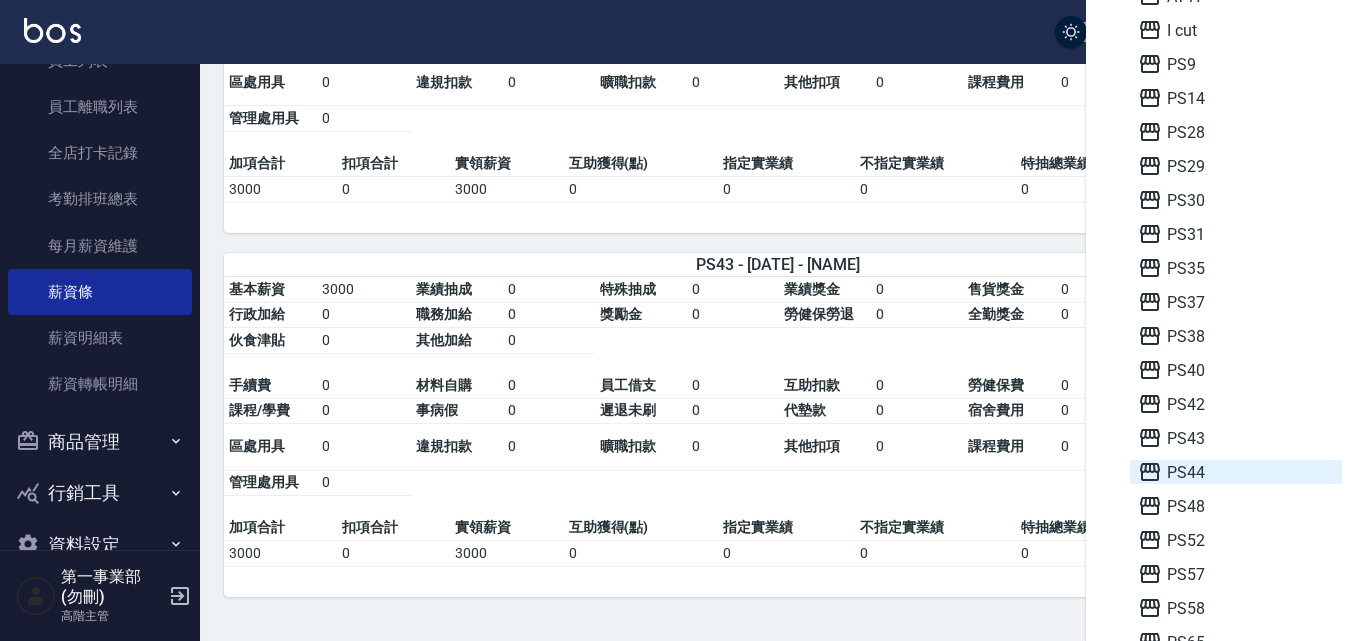 click on "PS44" at bounding box center [1236, 472] 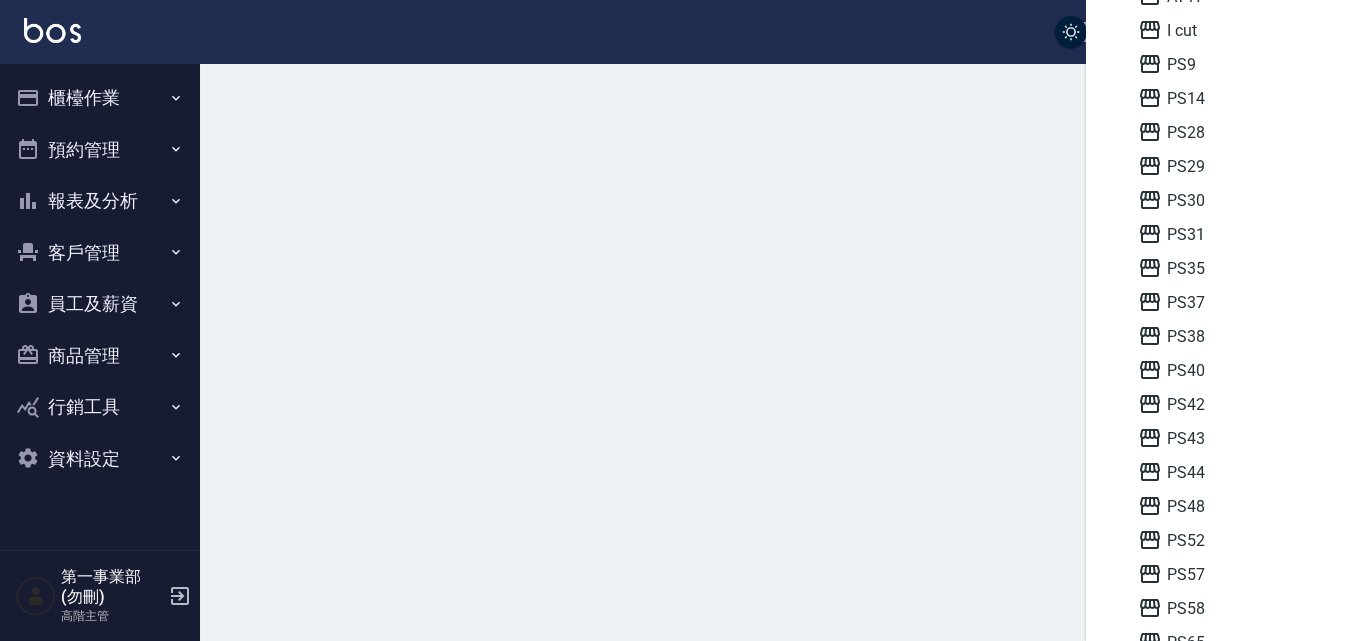 scroll, scrollTop: 0, scrollLeft: 0, axis: both 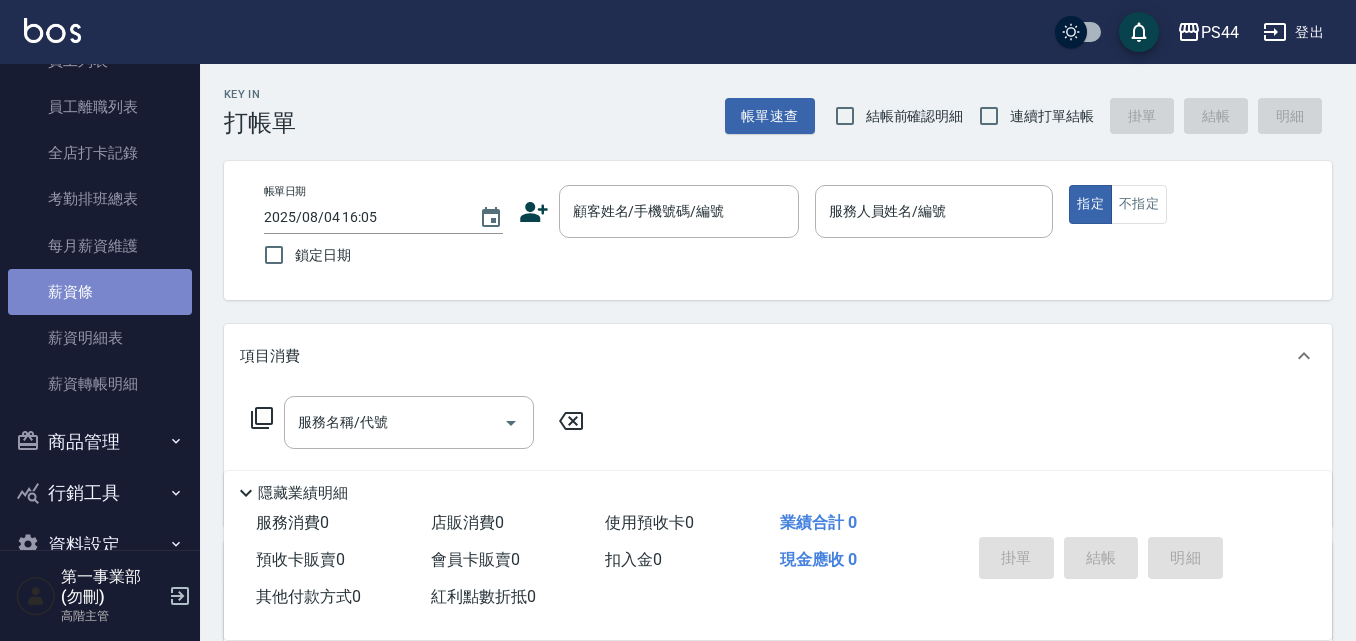 click on "薪資條" at bounding box center [100, 292] 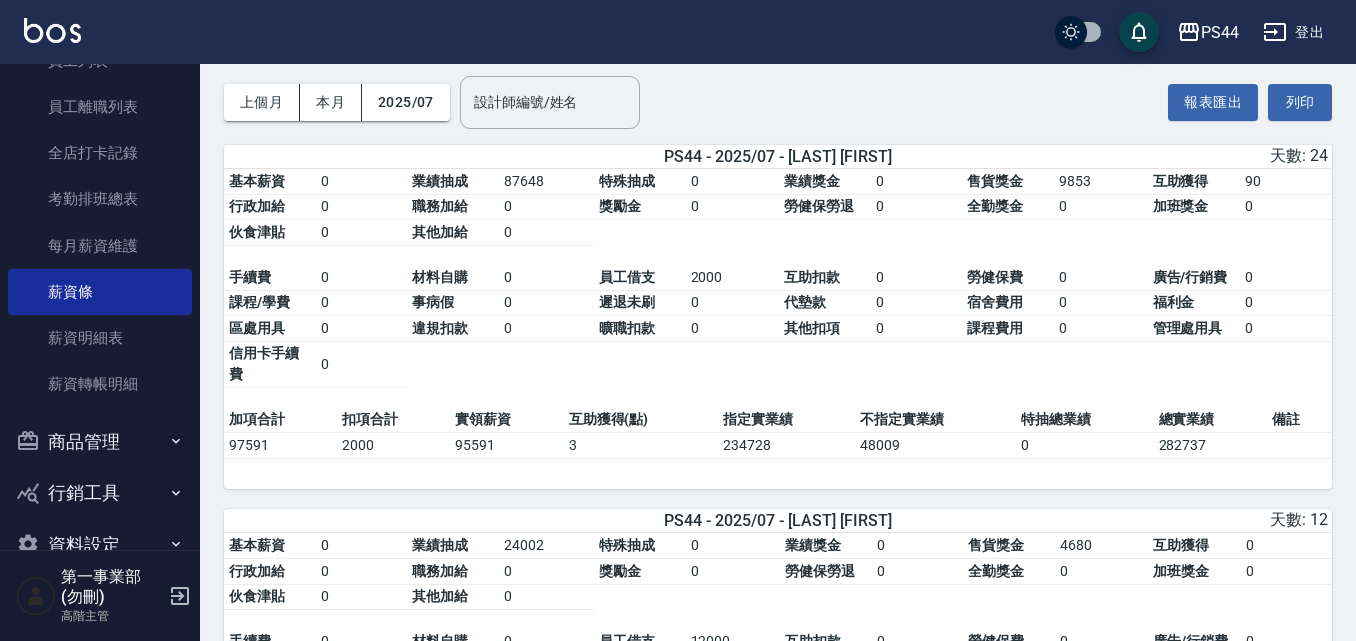 scroll, scrollTop: 100, scrollLeft: 0, axis: vertical 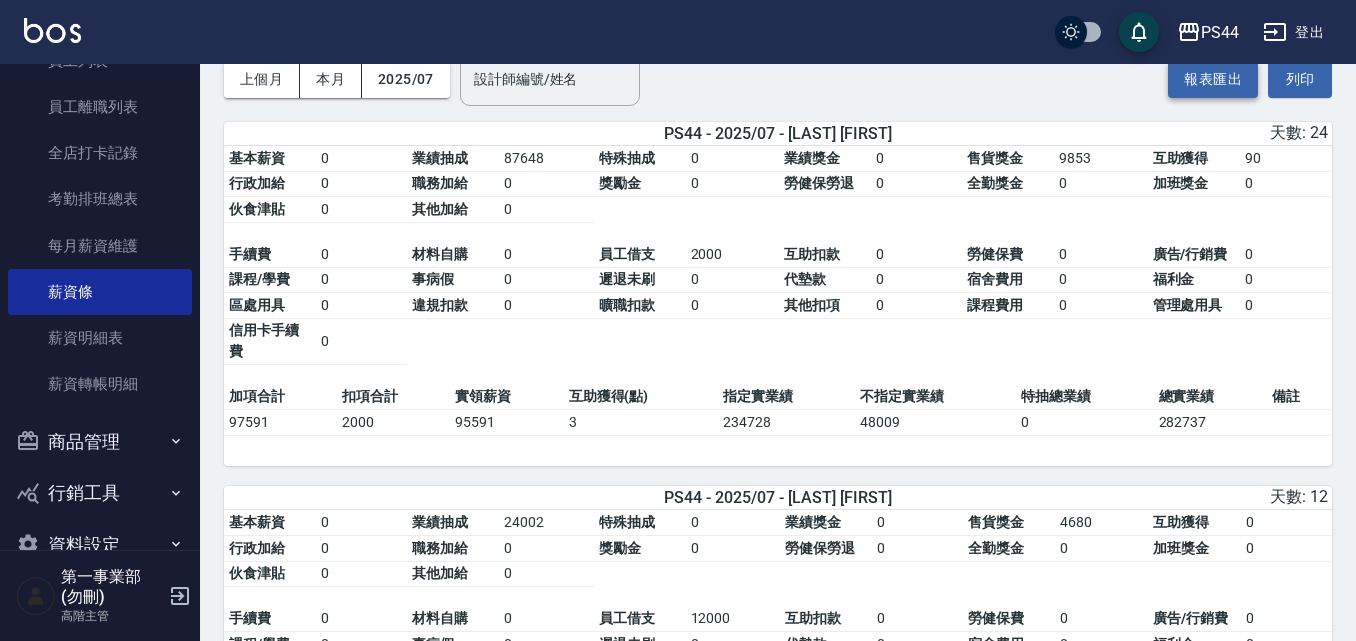 click on "報表匯出" at bounding box center [1213, 79] 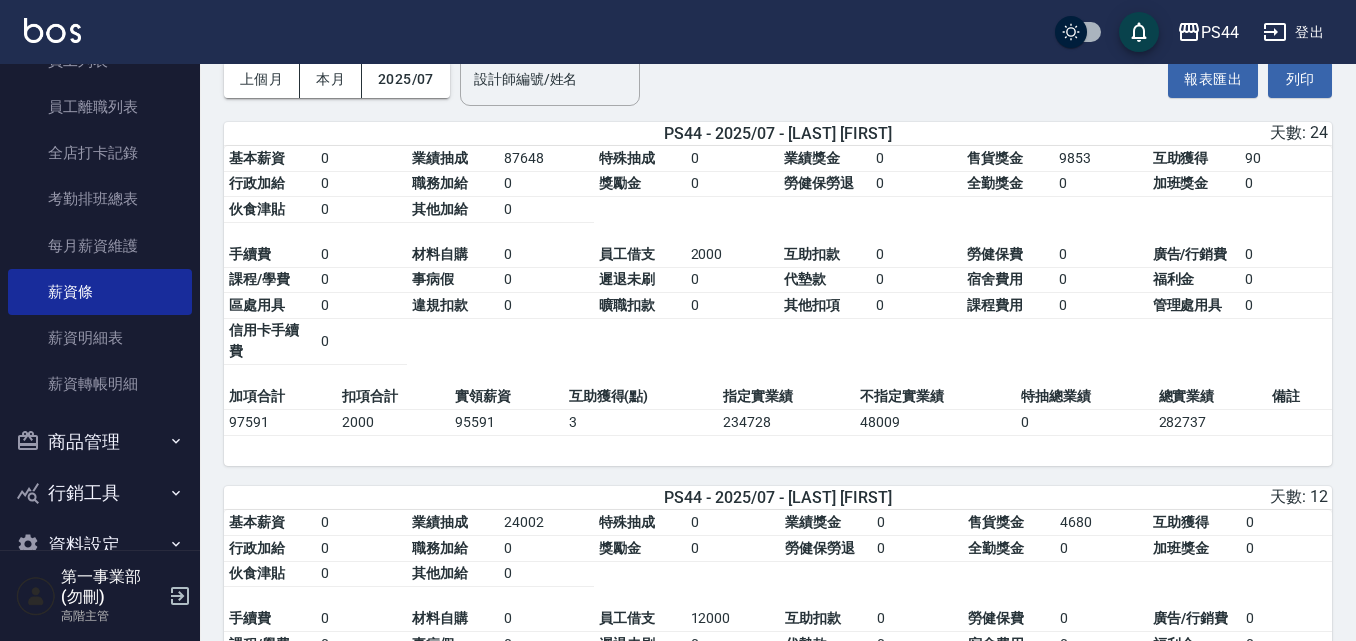 click on "基本薪資 0 業績抽成 87648 特殊抽成 0 業績獎金 0 售貨獎金 9853 互助獲得 90 行政加給 0 職務加給 0 獎勵金 0 勞健保勞退 0 全勤獎金 0 加班獎金 0 伙食津貼 0 其他加給 0 手續費 0 材料自購 0 員工借支 2000 互助扣款 0 勞健保費 0 廣告/行銷費 0 課程/學費 0 事病假 0 遲退未刷 0 代墊款 0 宿舍費用 0 福利金 0 區處用具 0 違規扣款 0 曠職扣款 0 其他扣項 0 課程費用 0 管理處用具 0 信用卡手續費 0" at bounding box center [778, 265] 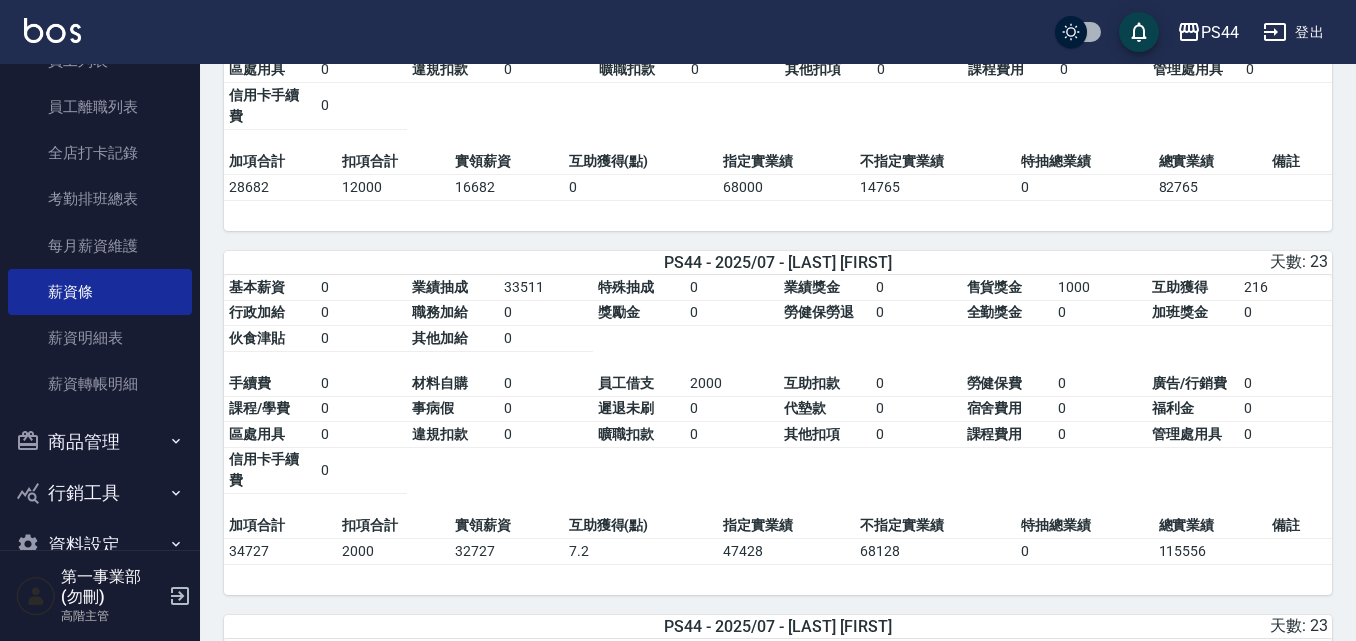 scroll, scrollTop: 800, scrollLeft: 0, axis: vertical 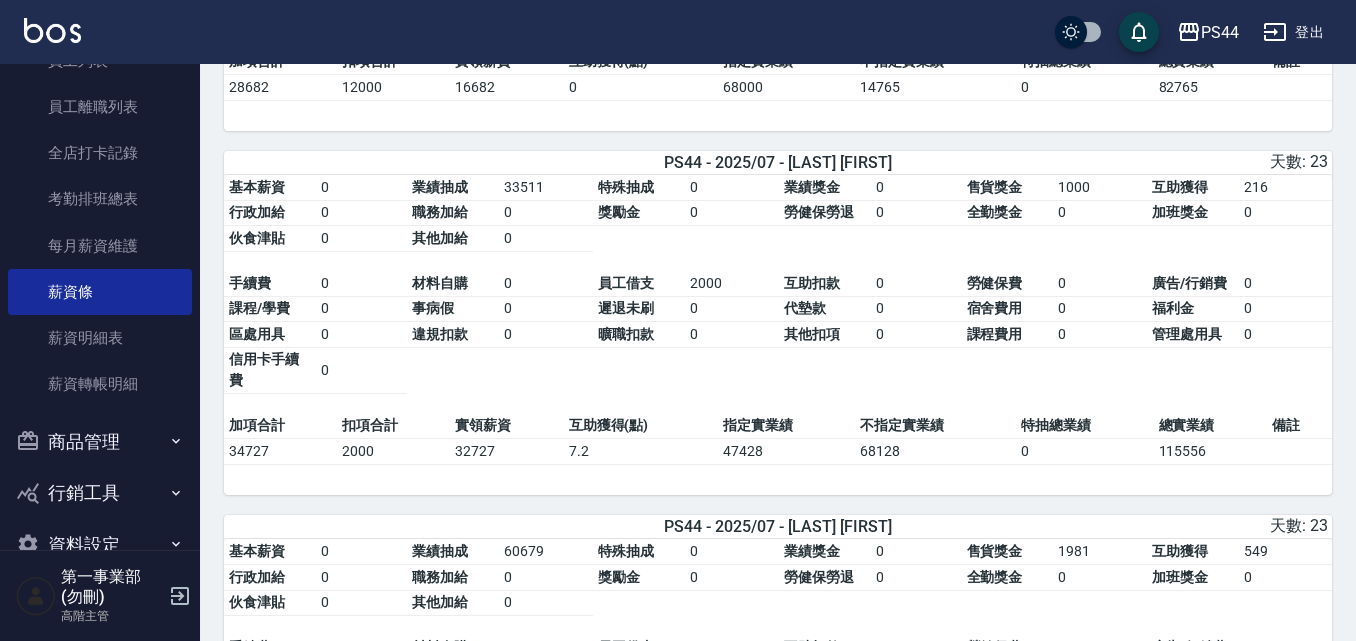 click on "實領薪資" at bounding box center (506, 426) 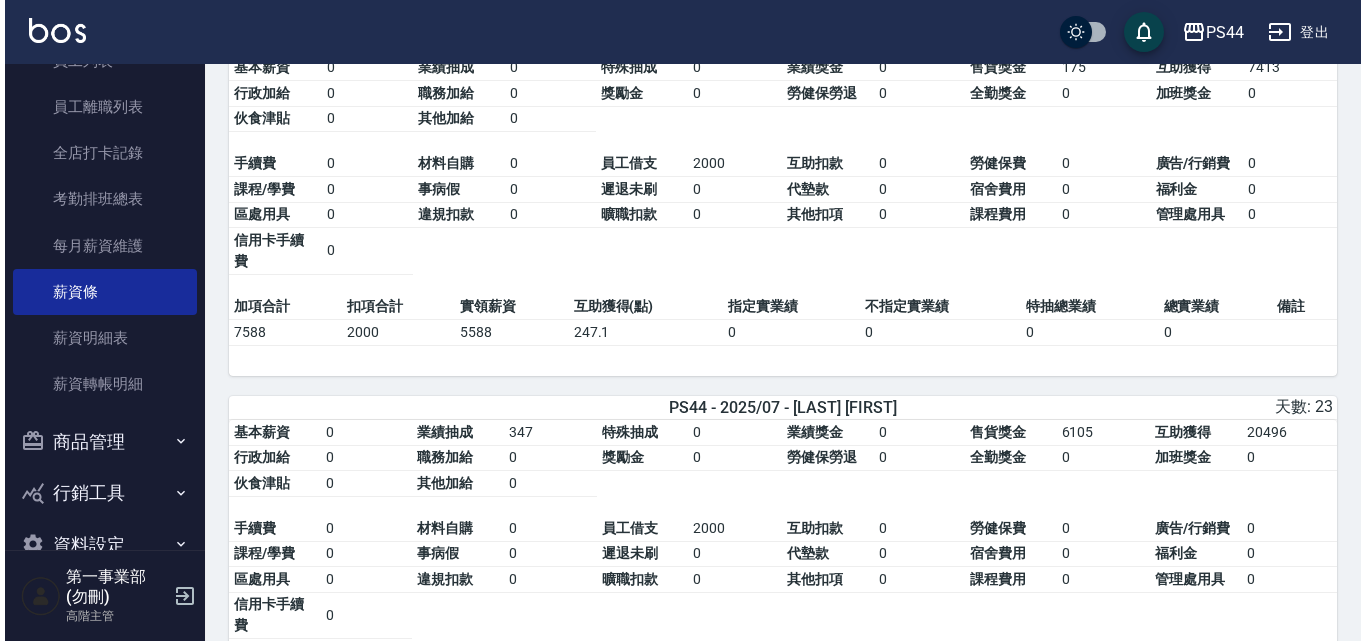 scroll, scrollTop: 4400, scrollLeft: 0, axis: vertical 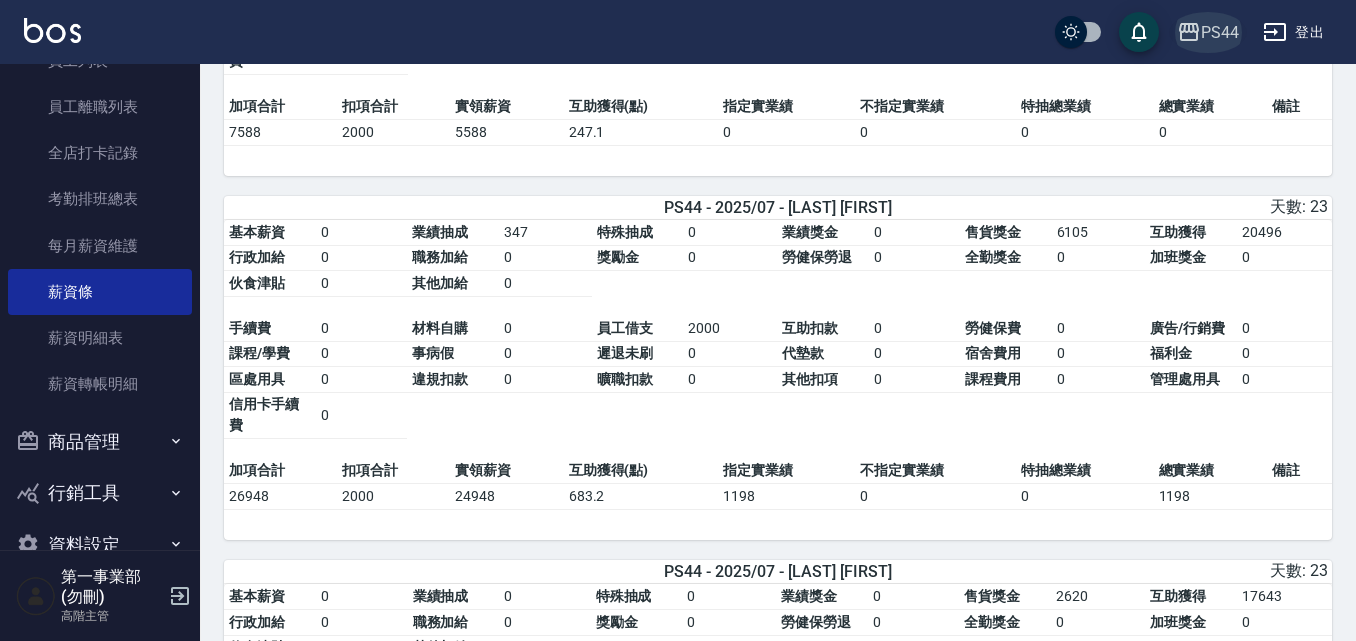 click on "PS44" at bounding box center (1220, 32) 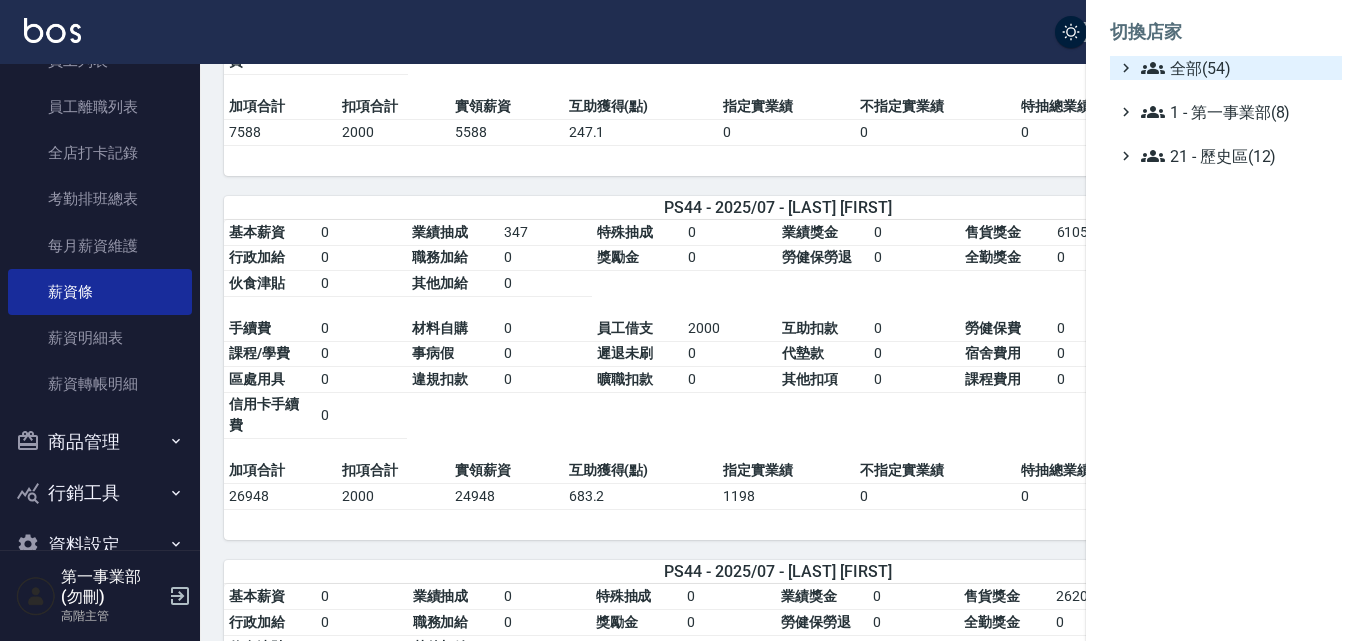 click on "全部(54)" at bounding box center (1237, 68) 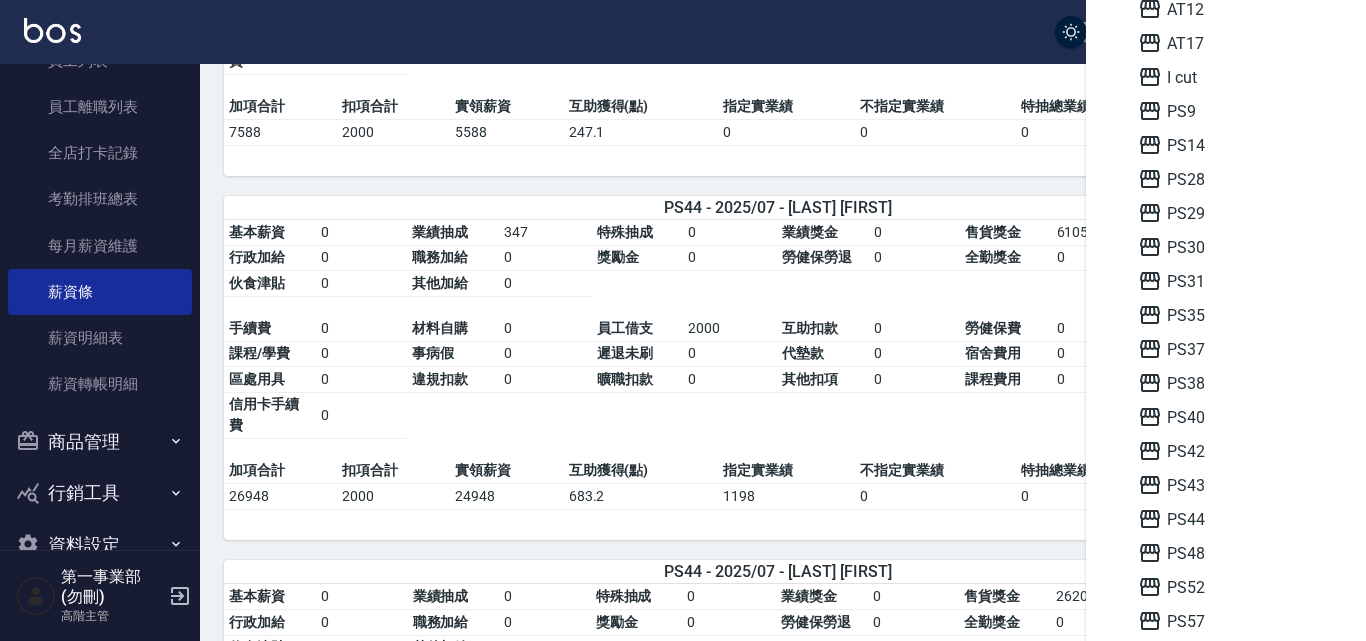 scroll, scrollTop: 300, scrollLeft: 0, axis: vertical 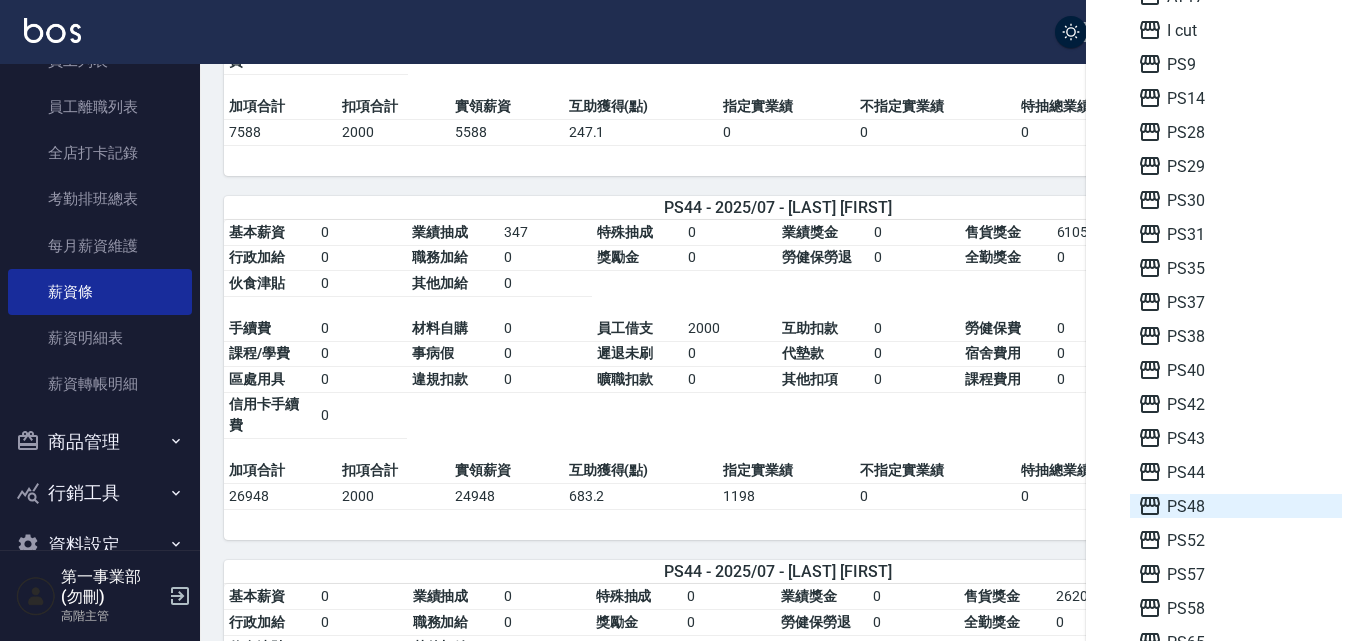click on "PS48" at bounding box center [1236, 506] 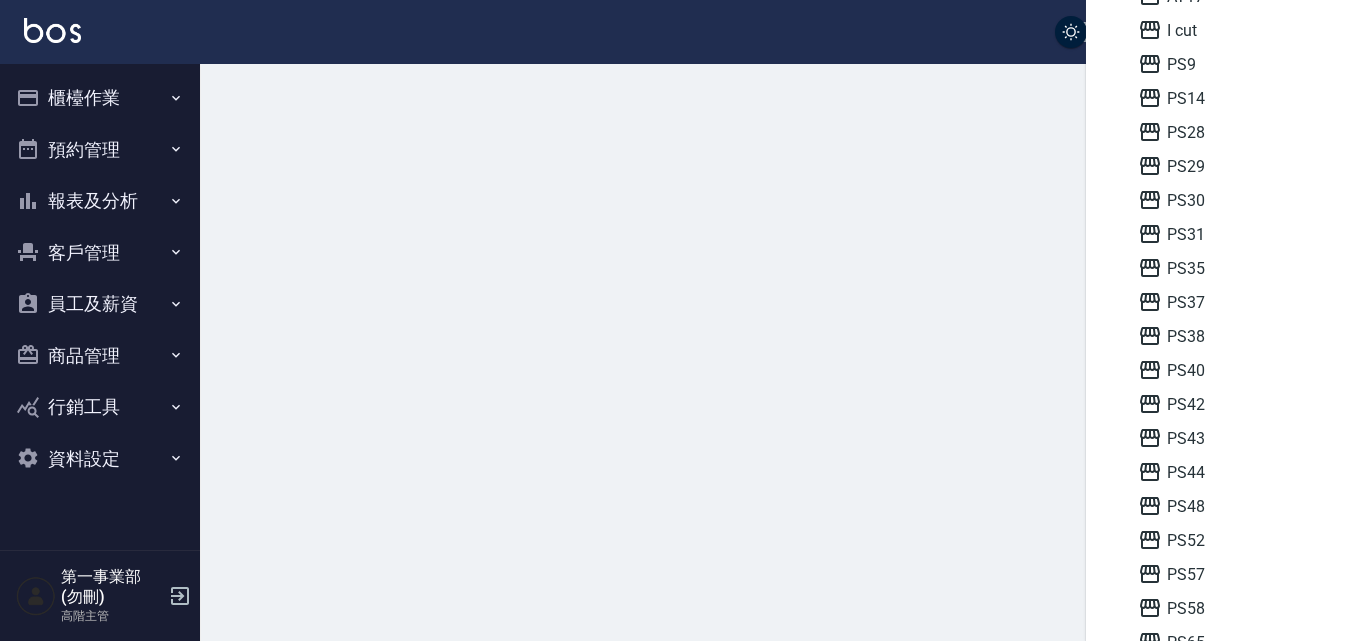 scroll, scrollTop: 0, scrollLeft: 0, axis: both 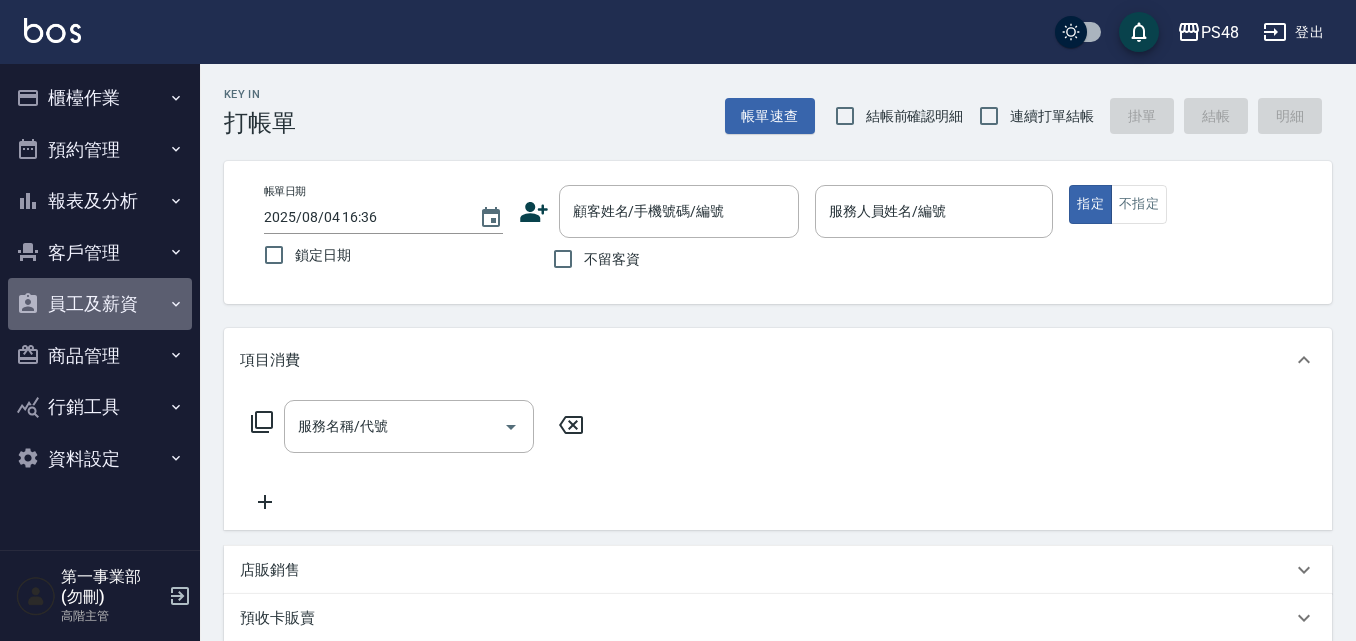 click on "員工及薪資" at bounding box center [100, 304] 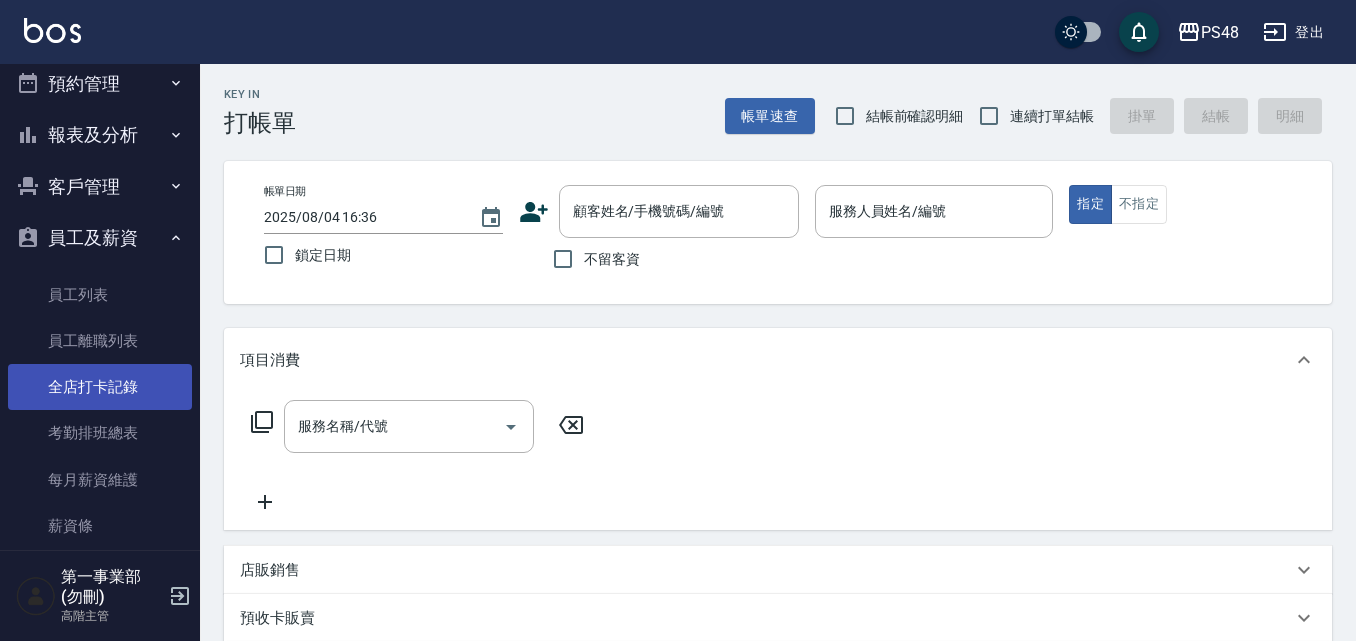 scroll, scrollTop: 100, scrollLeft: 0, axis: vertical 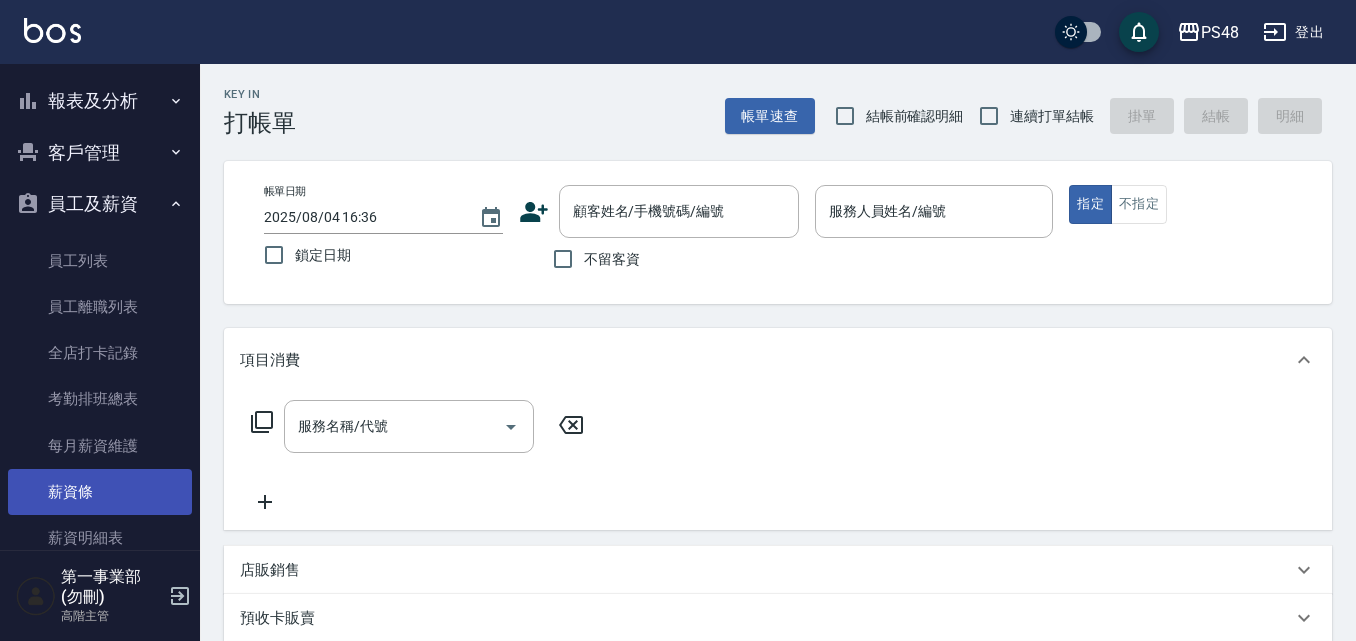 click on "薪資條" at bounding box center (100, 492) 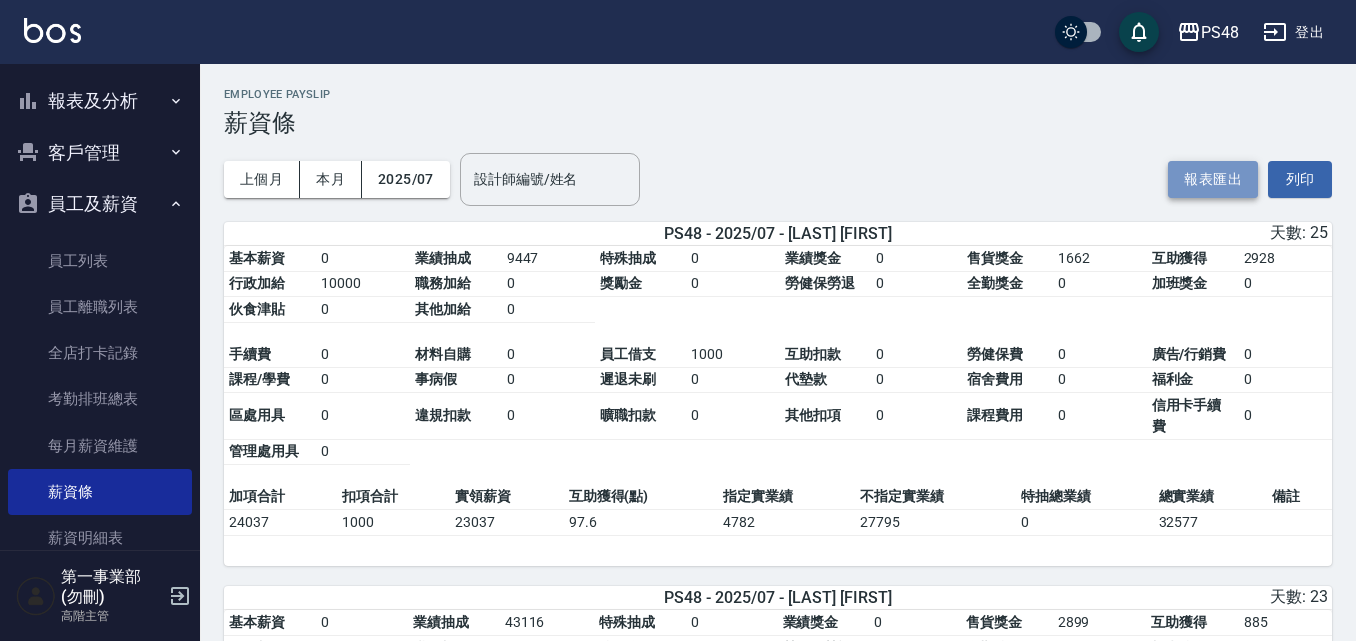 click on "報表匯出" at bounding box center (1213, 179) 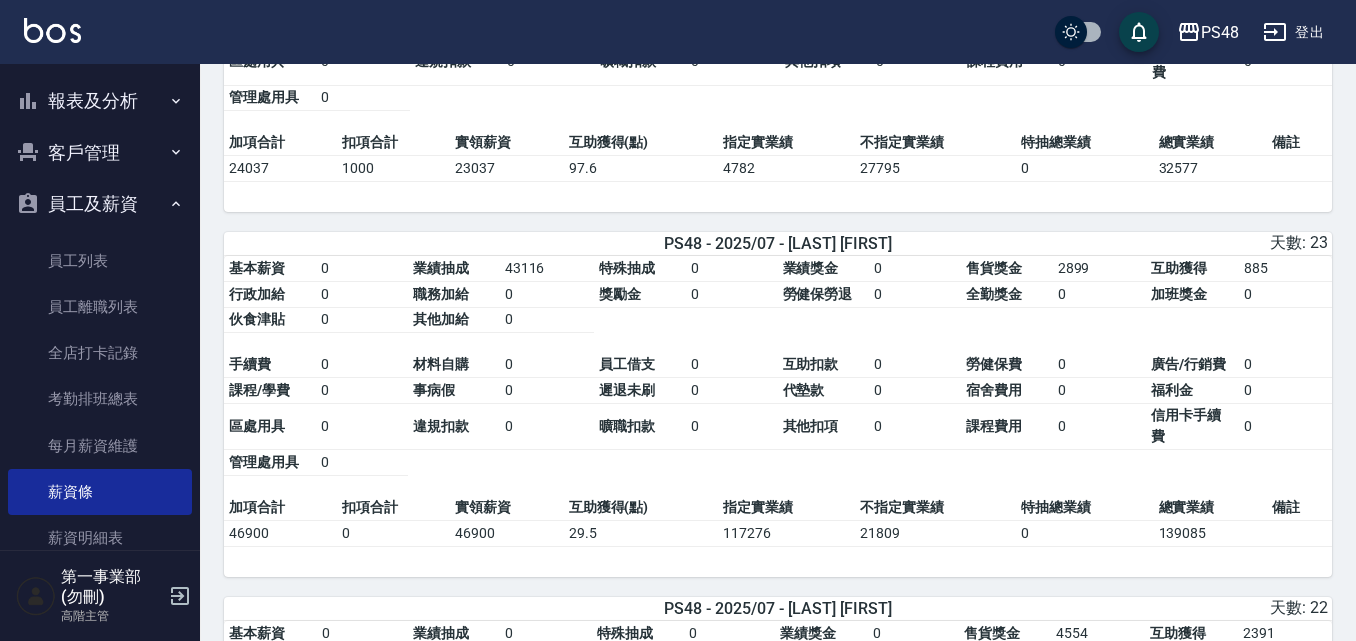 scroll, scrollTop: 400, scrollLeft: 0, axis: vertical 